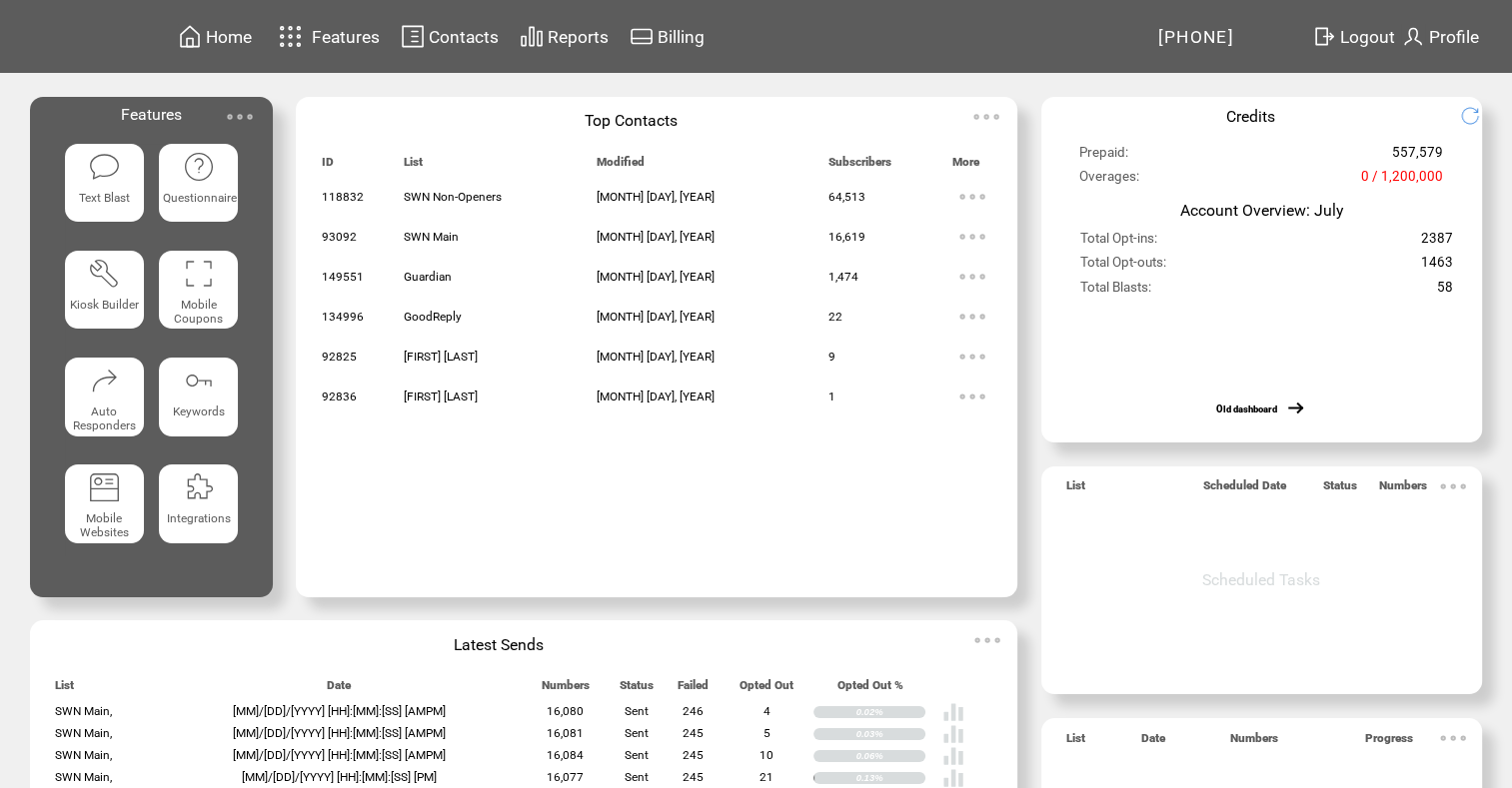 scroll, scrollTop: 0, scrollLeft: 0, axis: both 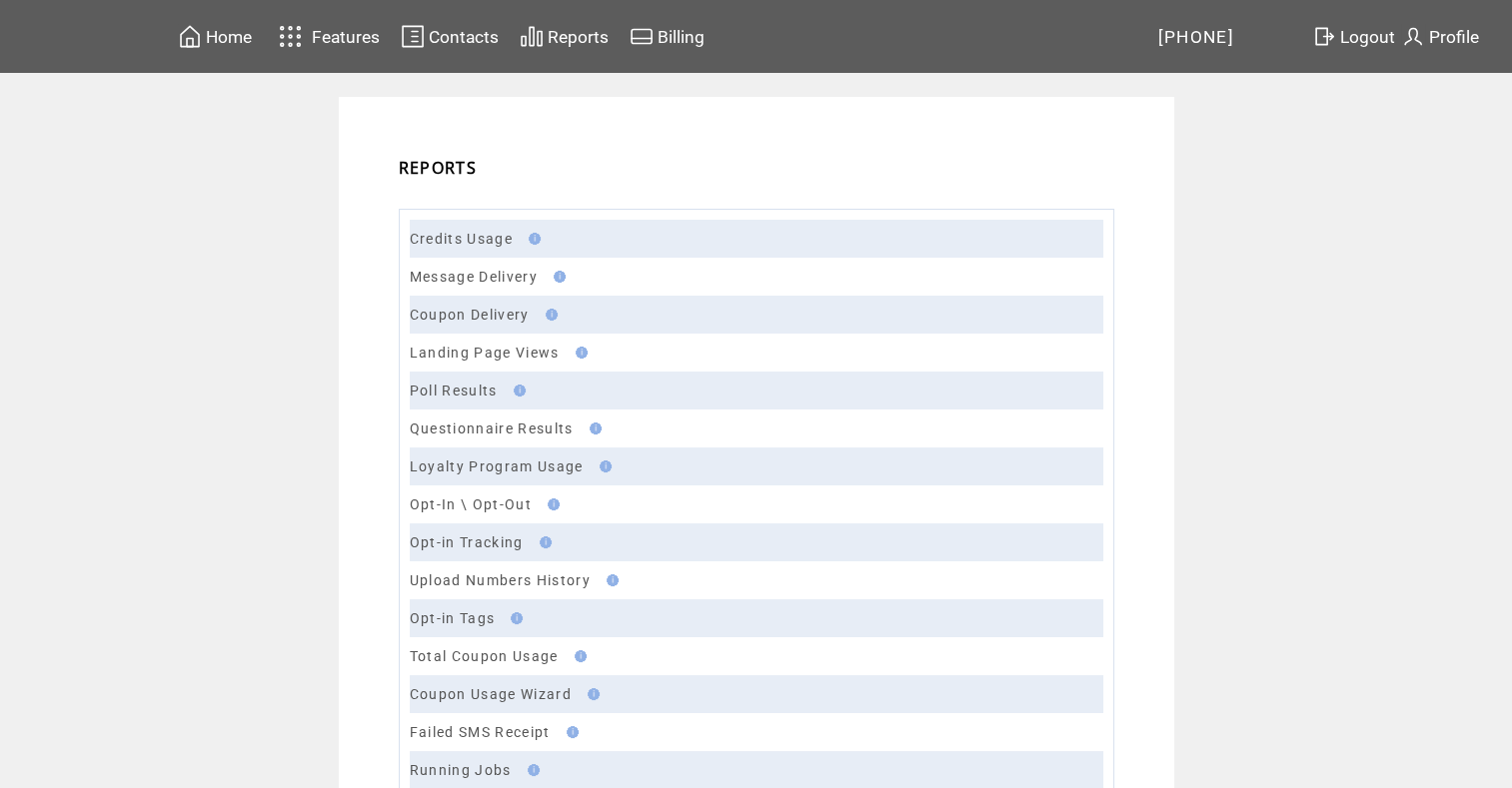 click on "Opt-In \ Opt-Out" at bounding box center (756, 504) 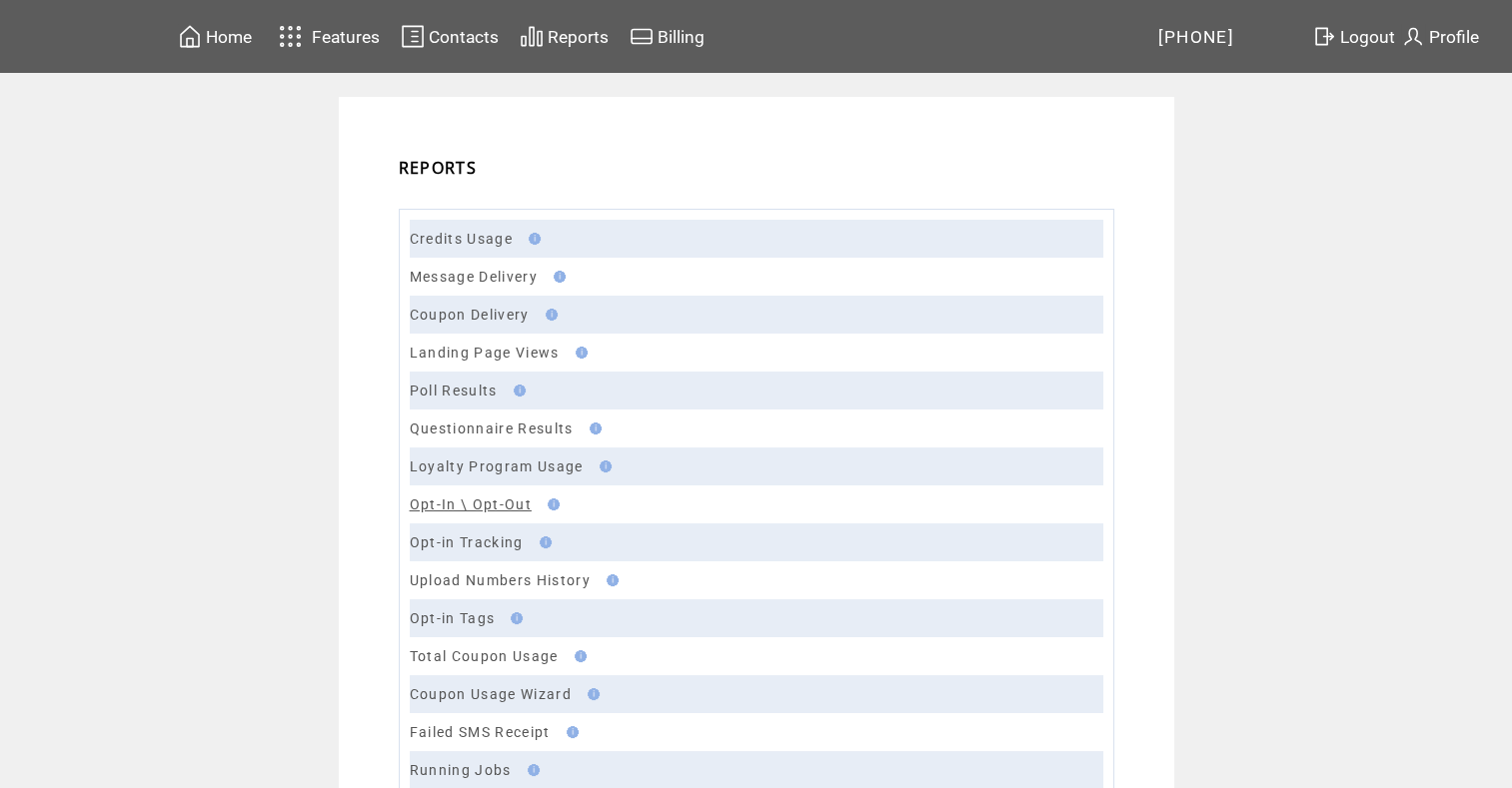 click on "Opt-In \ Opt-Out" at bounding box center (471, 504) 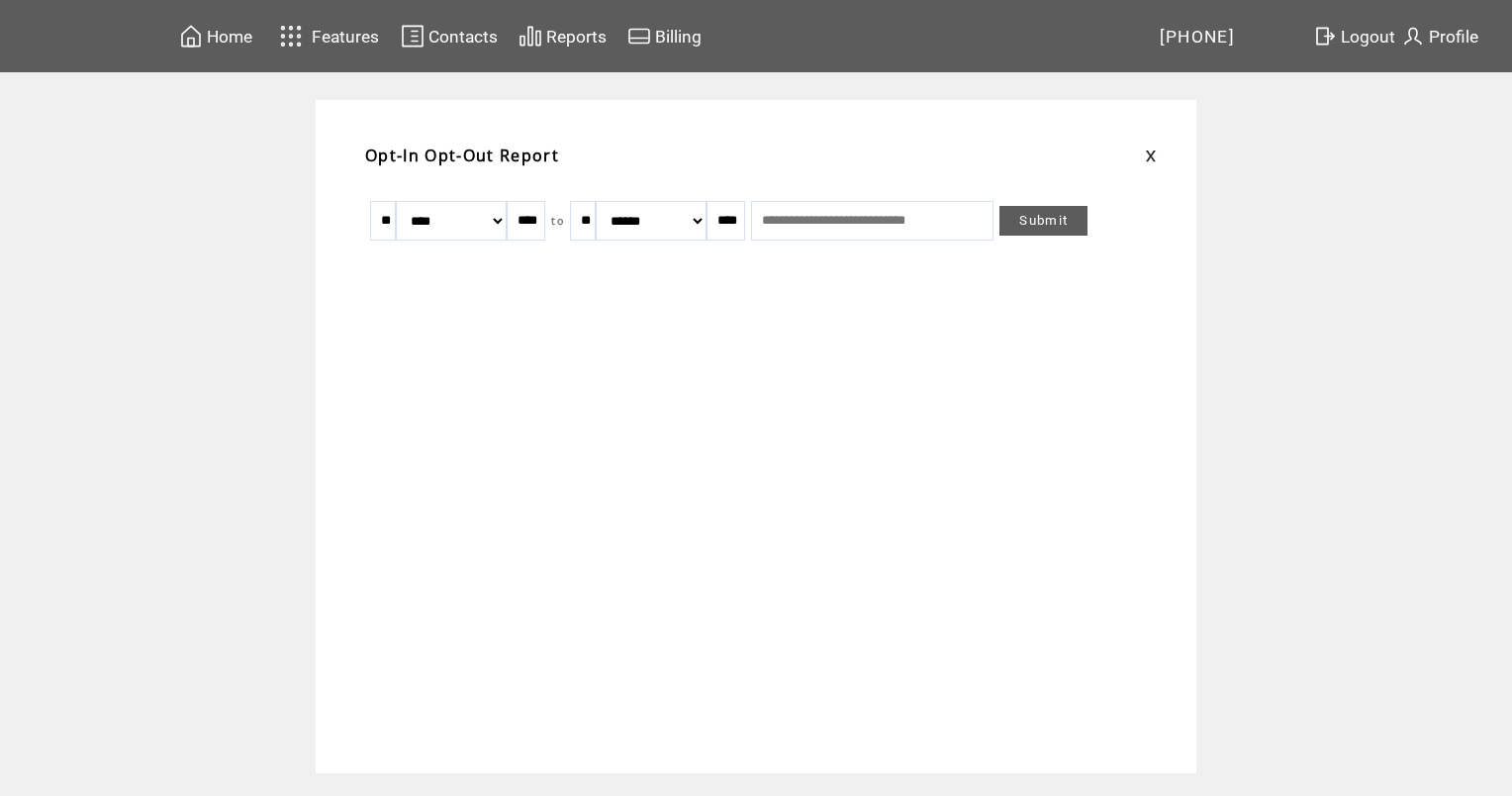 scroll, scrollTop: 0, scrollLeft: 0, axis: both 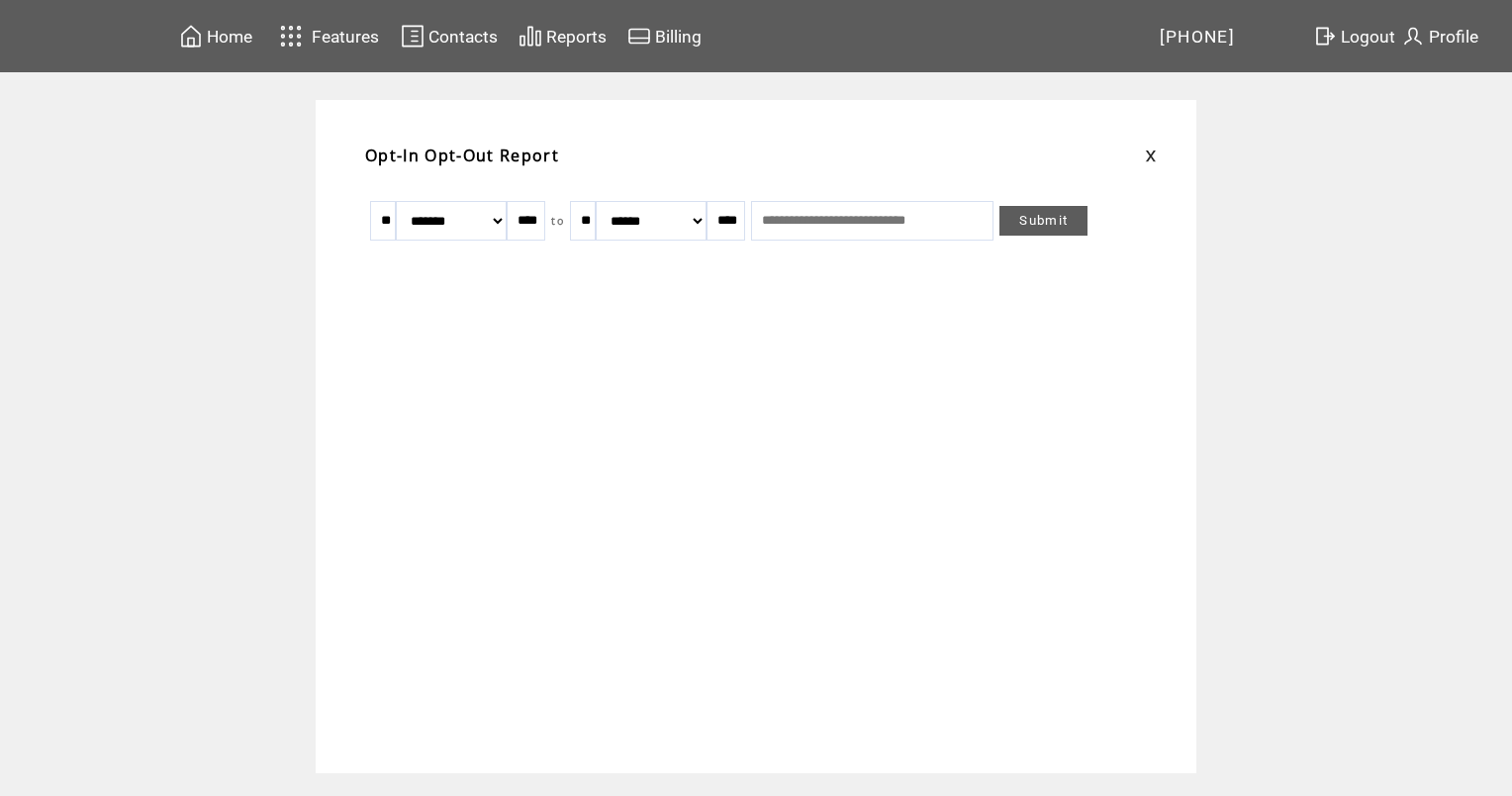 drag, startPoint x: 607, startPoint y: 224, endPoint x: 676, endPoint y: 239, distance: 70.6116 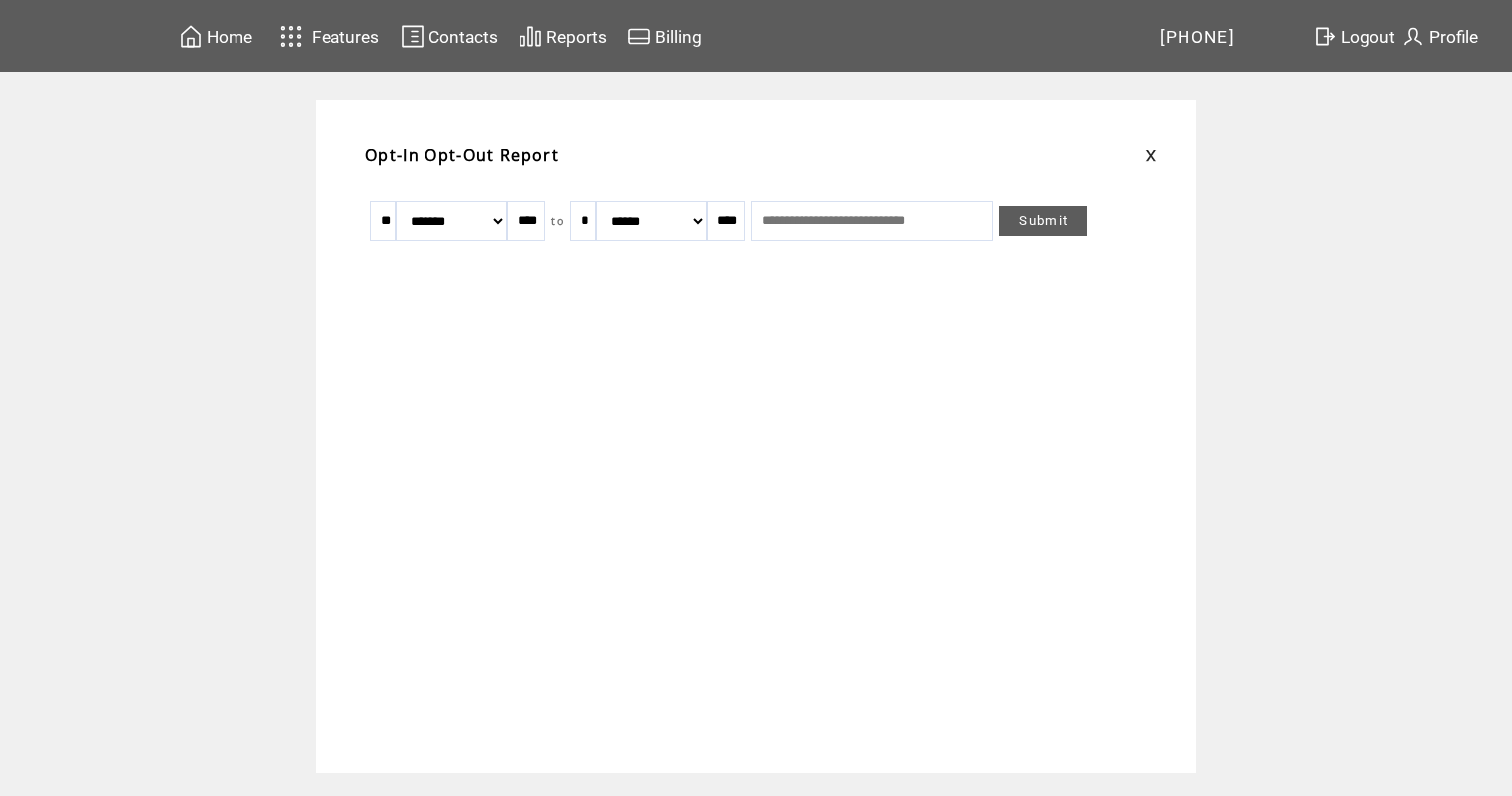type on "*" 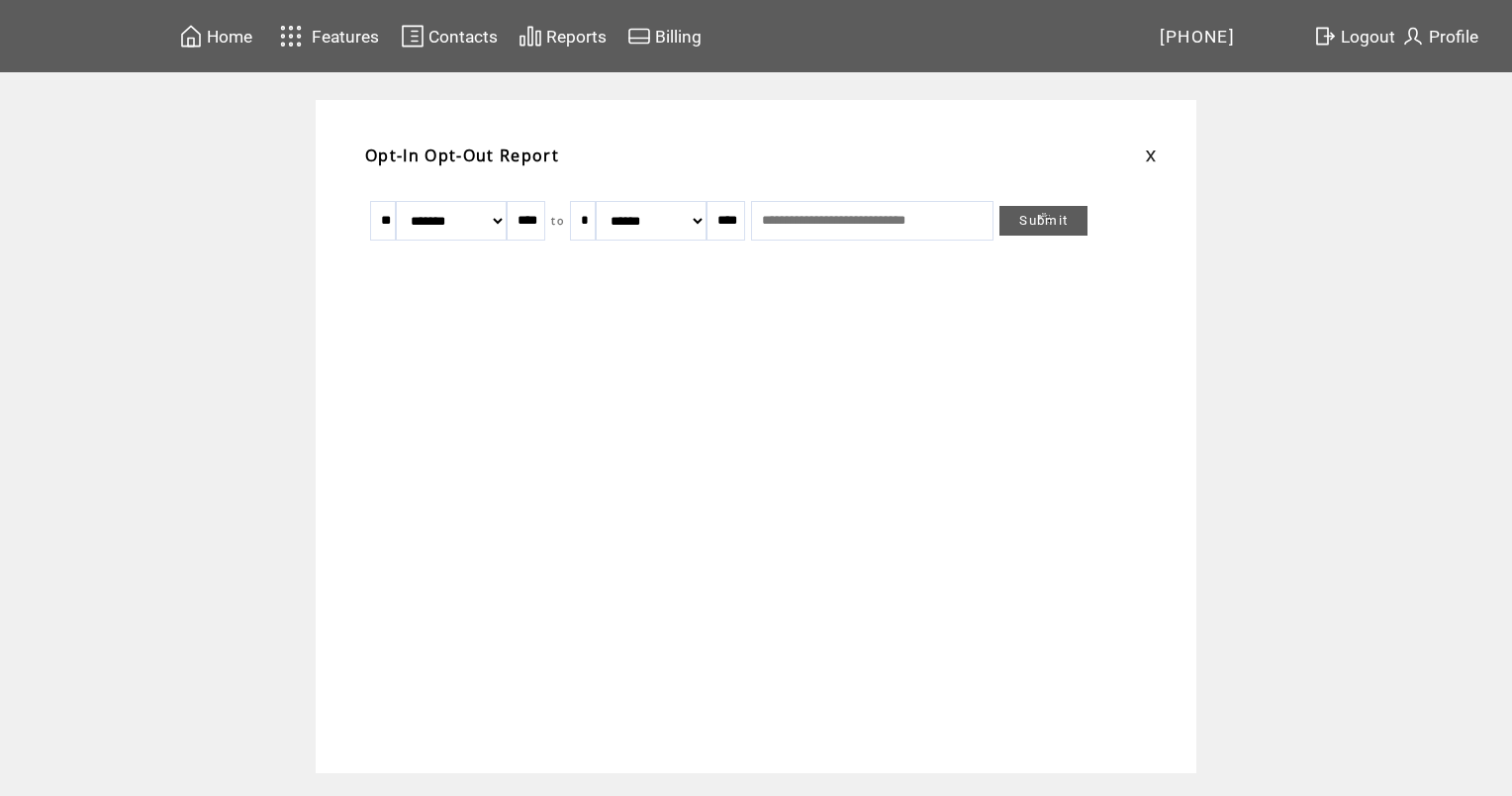 click on "Reports" at bounding box center [576, 37] 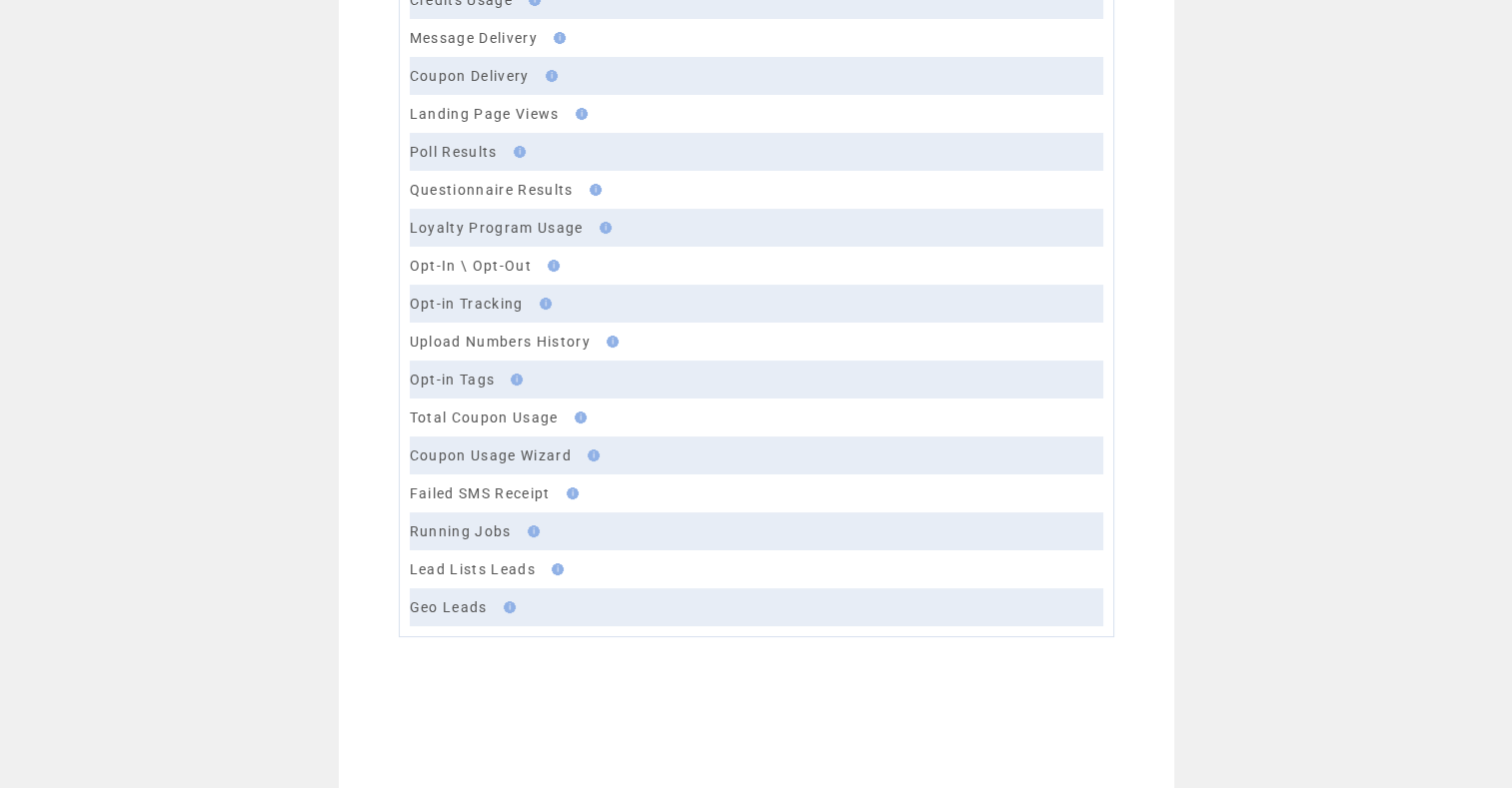 scroll, scrollTop: 248, scrollLeft: 0, axis: vertical 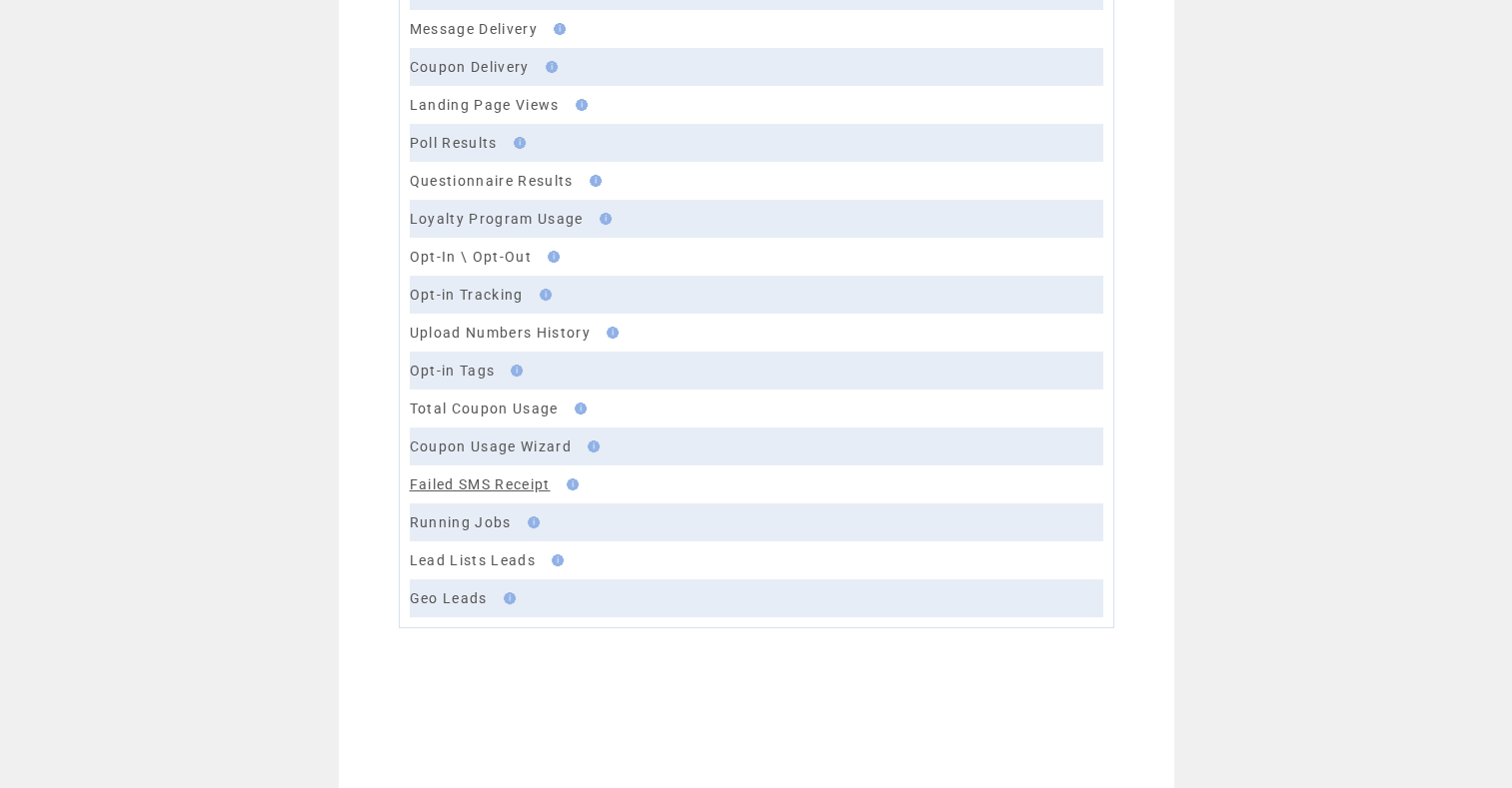click on "Failed SMS Receipt" at bounding box center (480, 484) 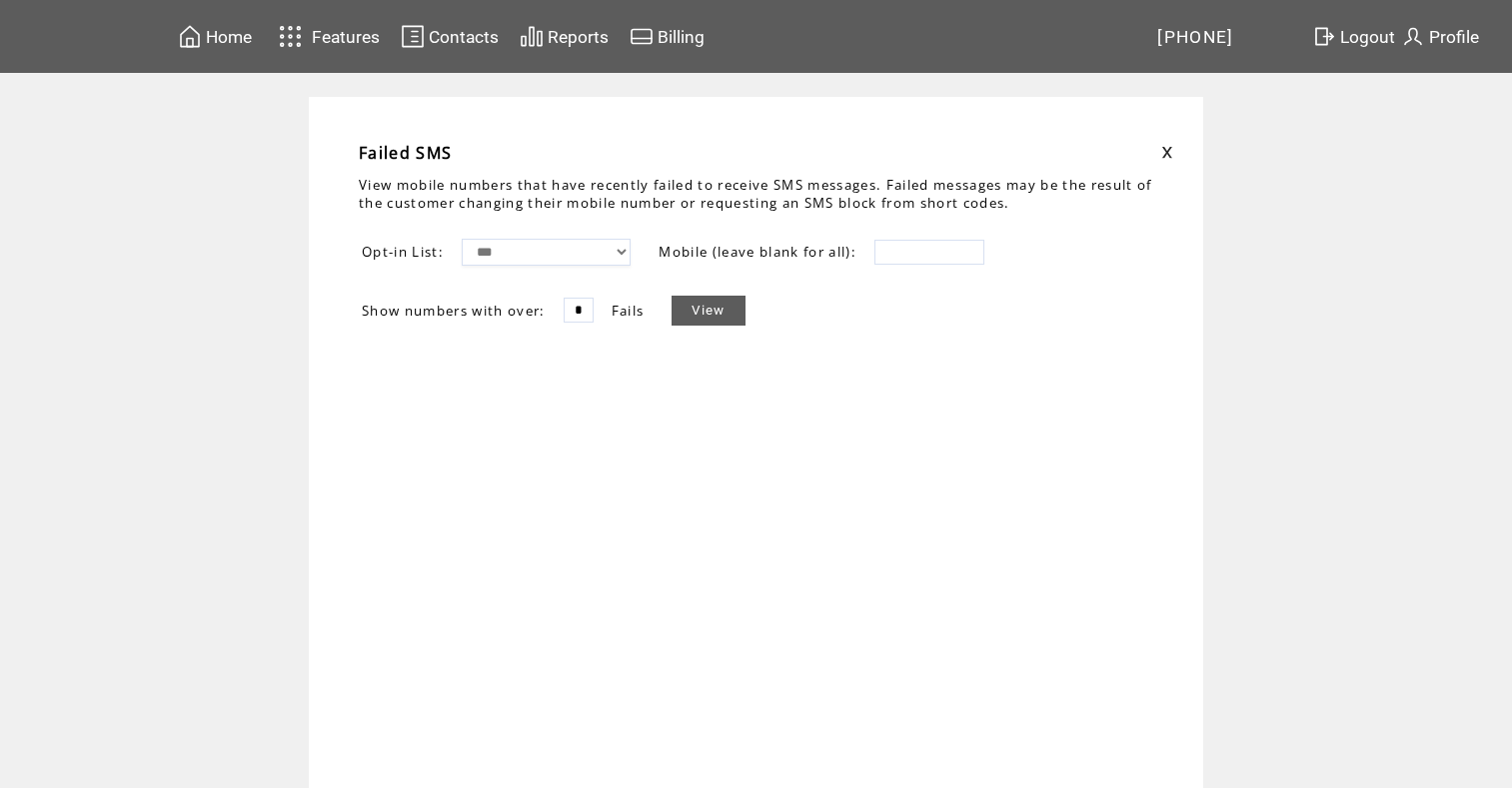 scroll, scrollTop: 0, scrollLeft: 0, axis: both 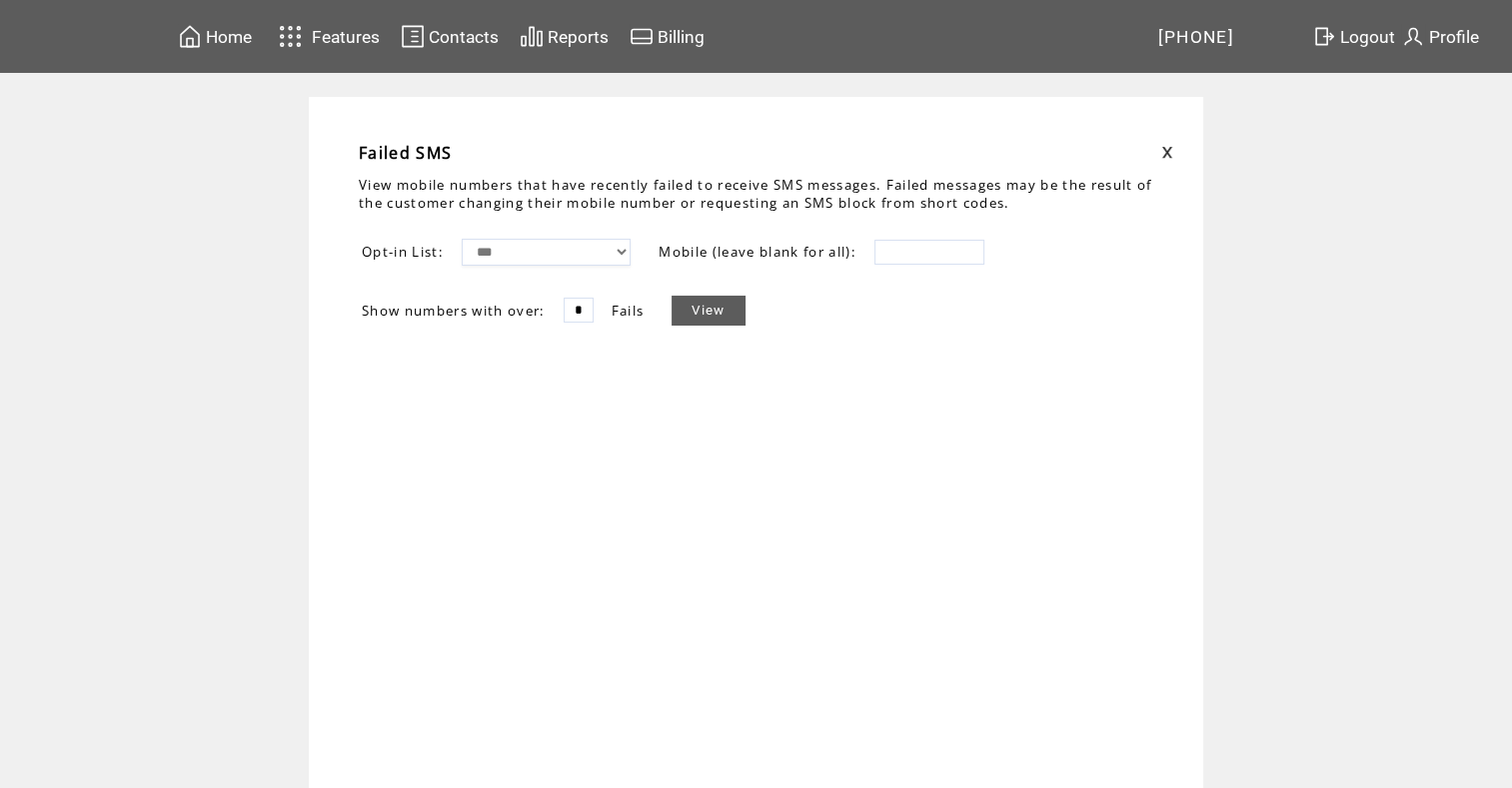 drag, startPoint x: 592, startPoint y: 315, endPoint x: 567, endPoint y: 307, distance: 26.24881 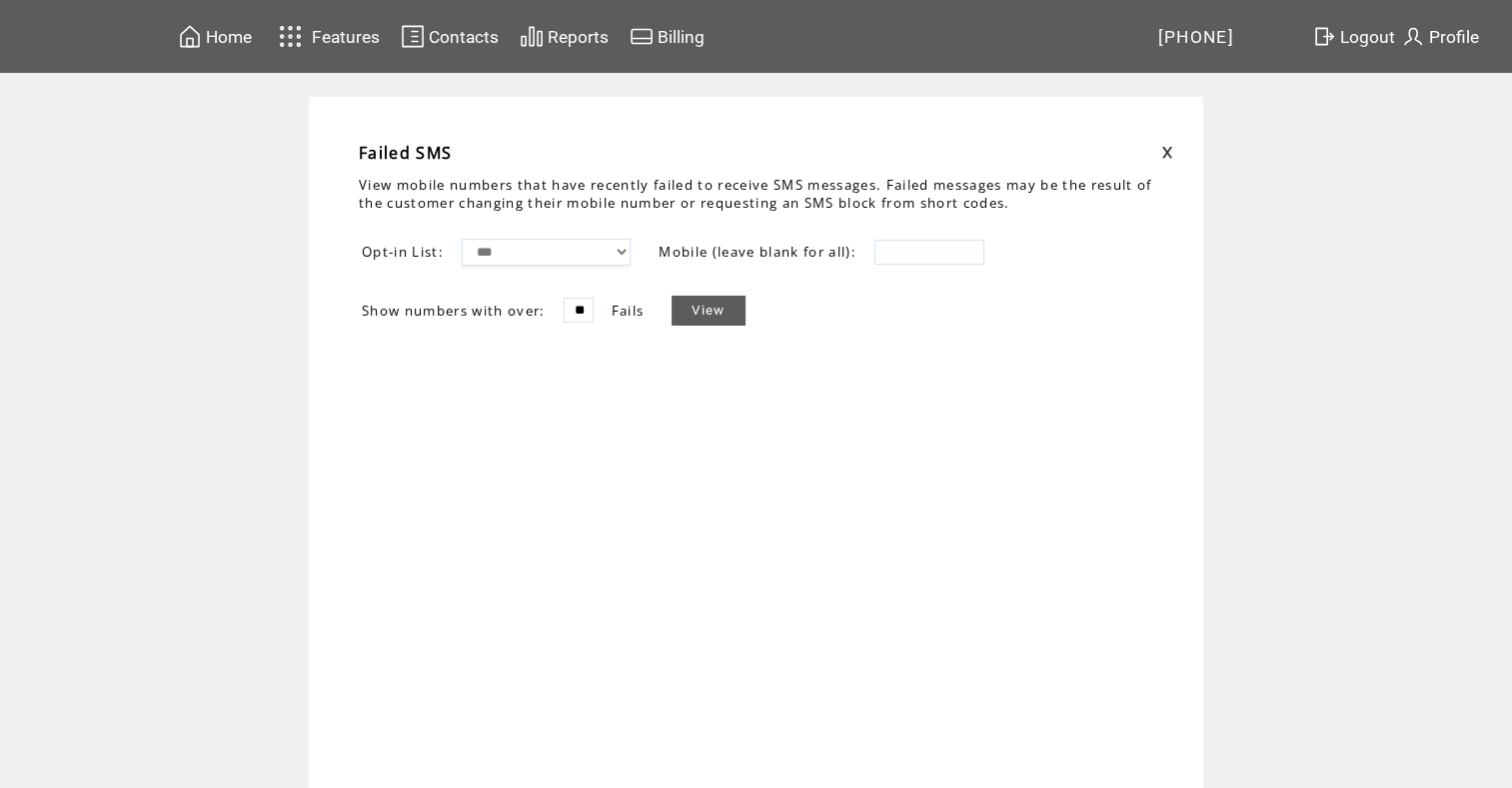 type on "**" 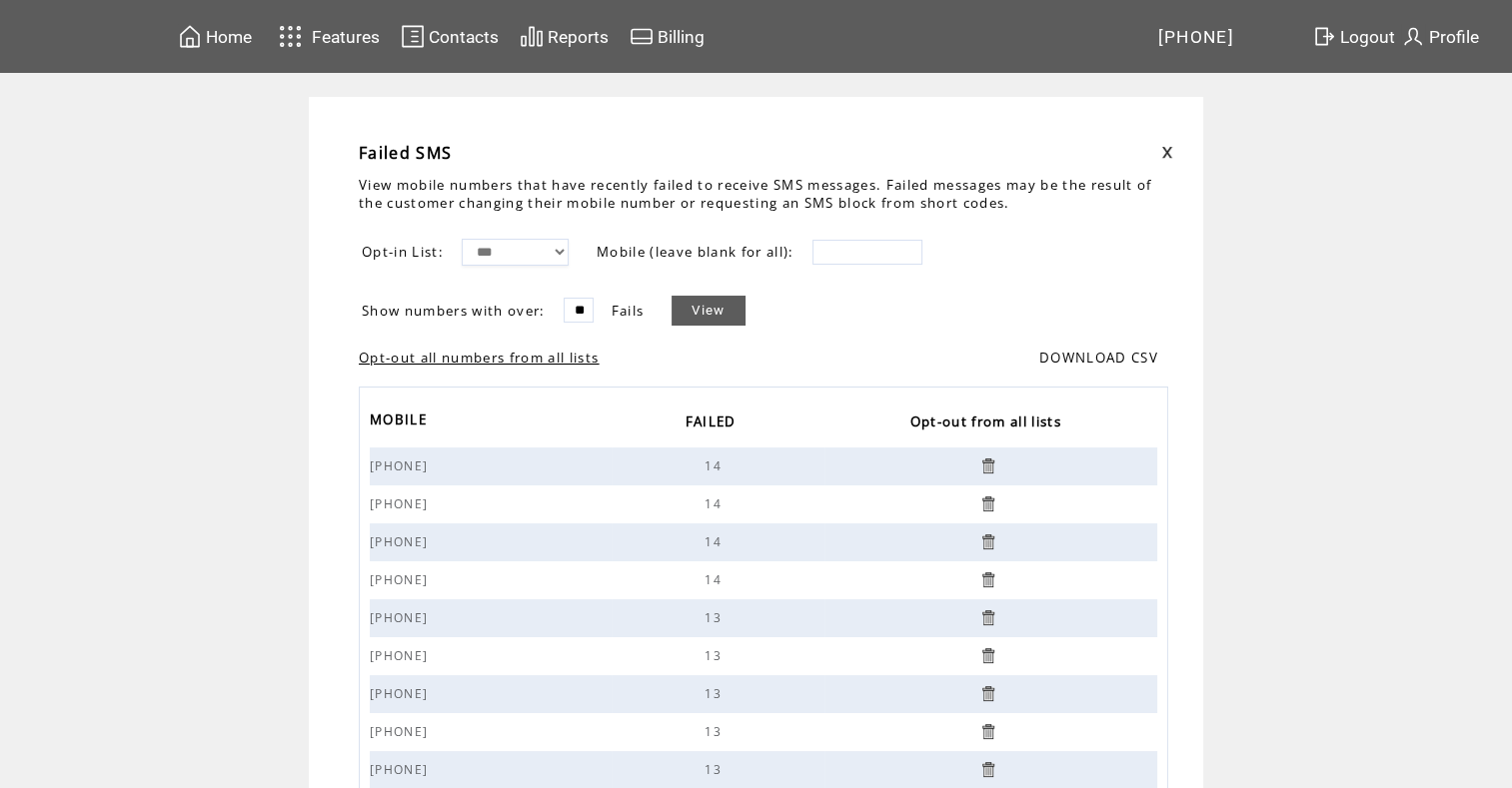 click on "Opt-out all numbers from all lists" at bounding box center [479, 358] 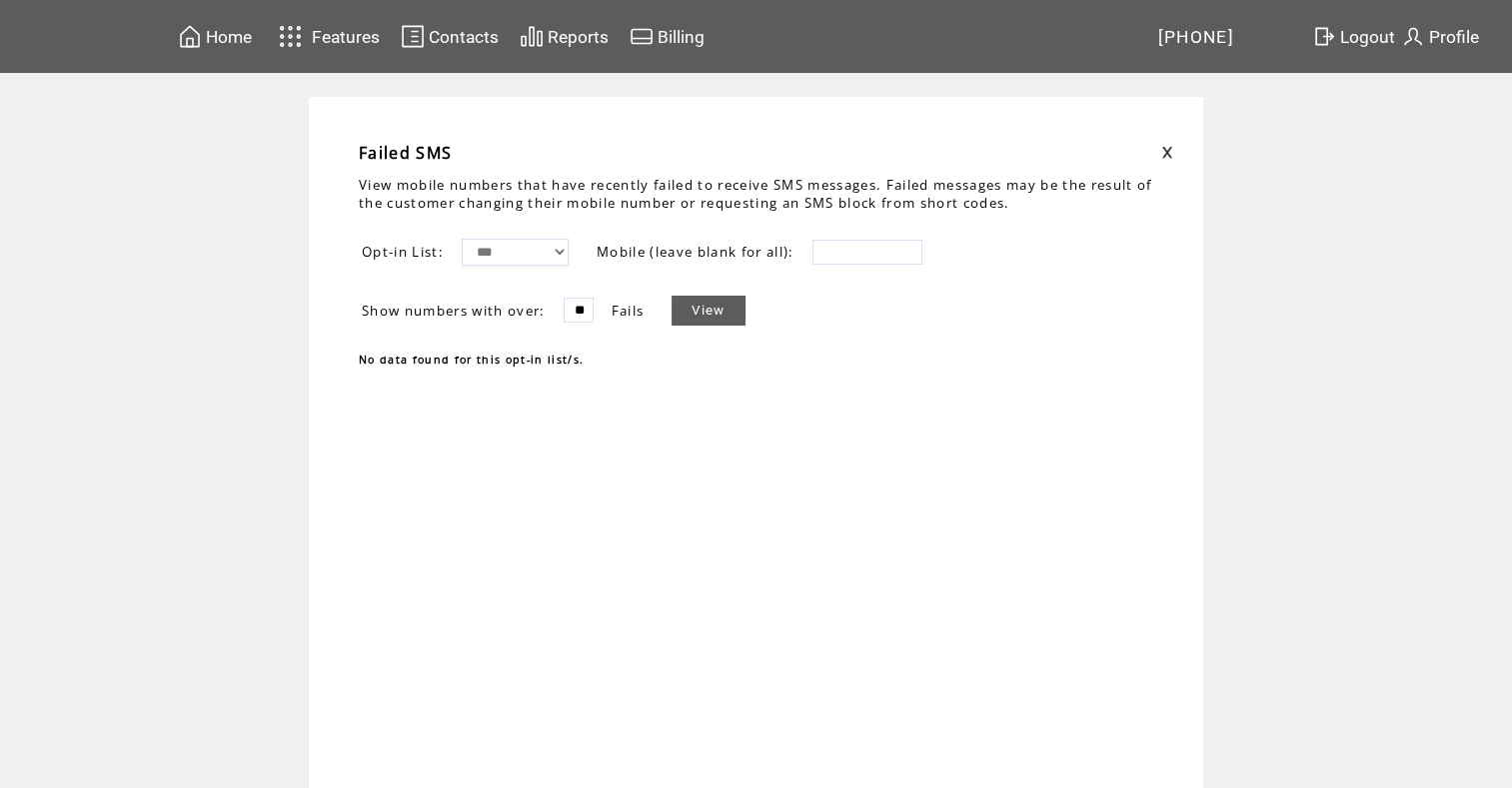 click on "Logout" at bounding box center [1367, 37] 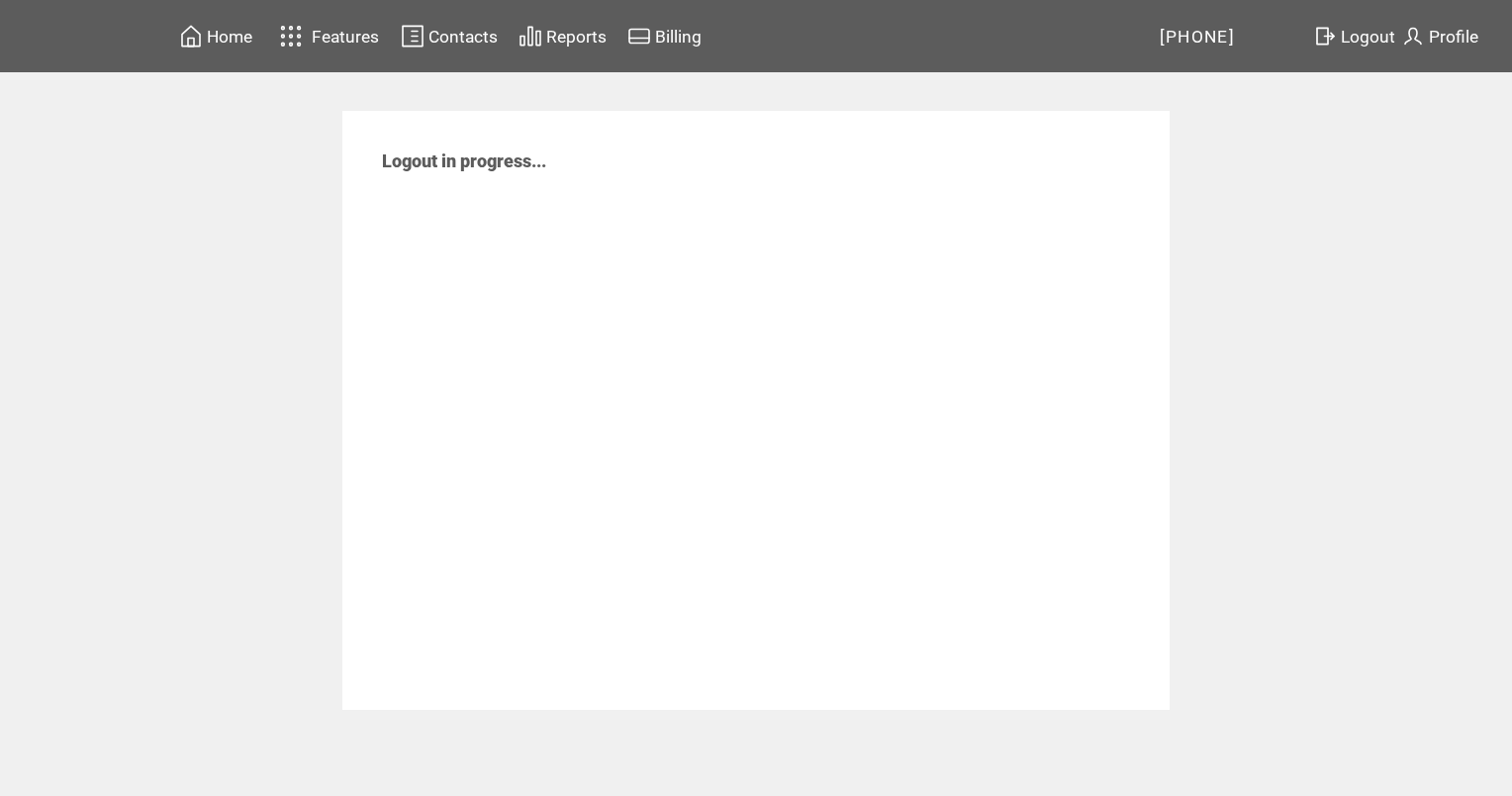 scroll, scrollTop: 0, scrollLeft: 0, axis: both 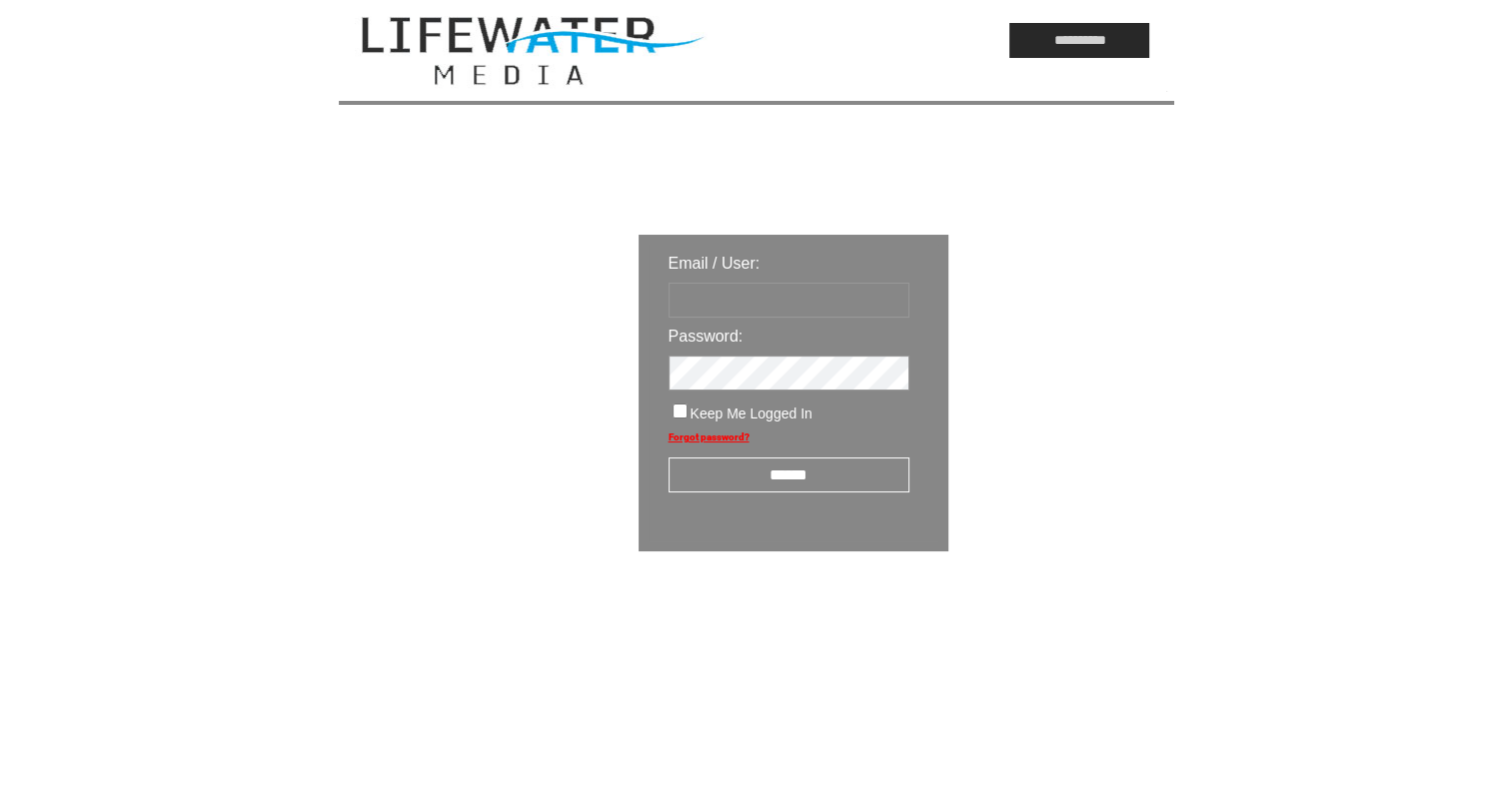 paste on "**********" 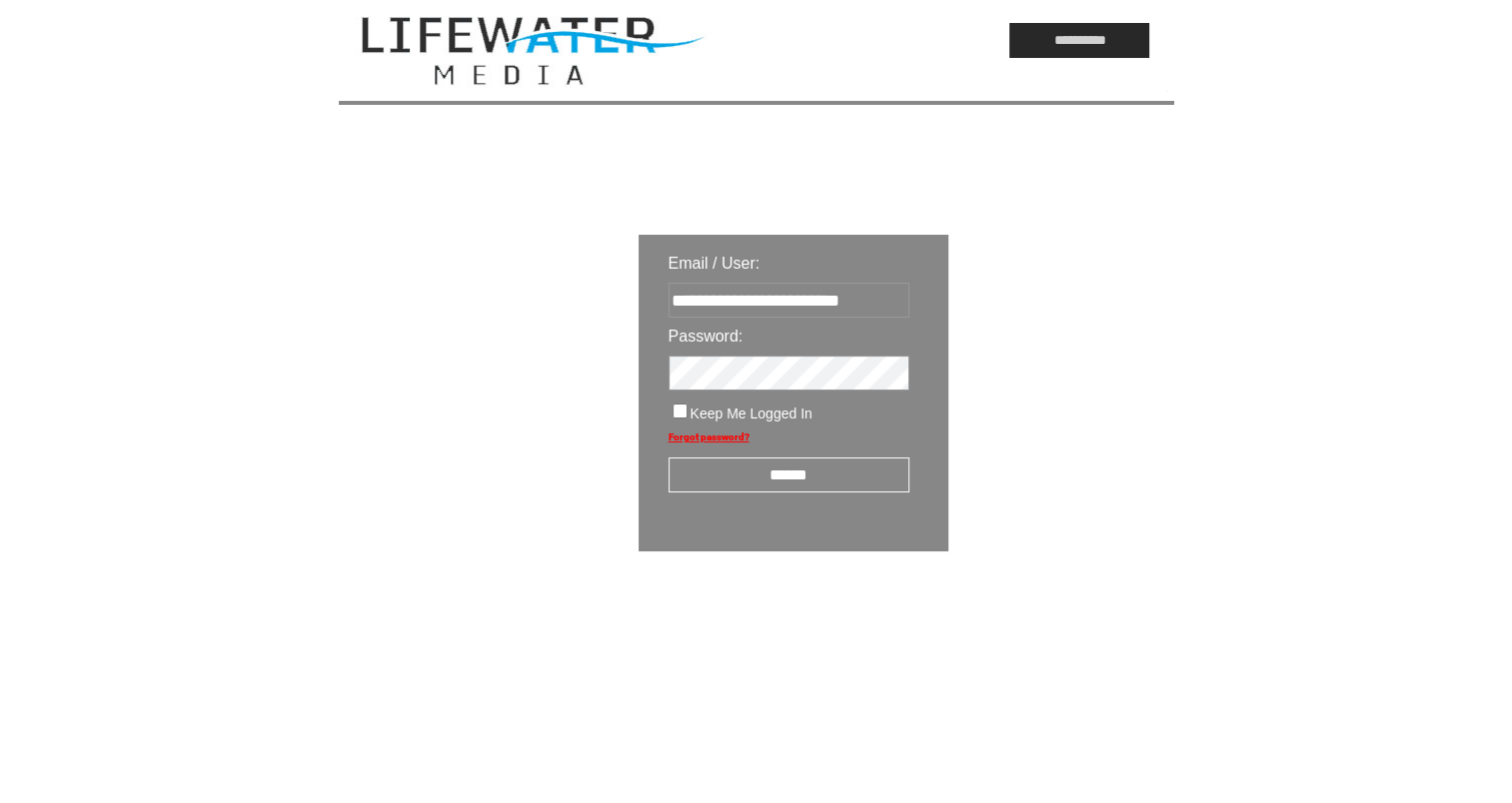 type on "**********" 